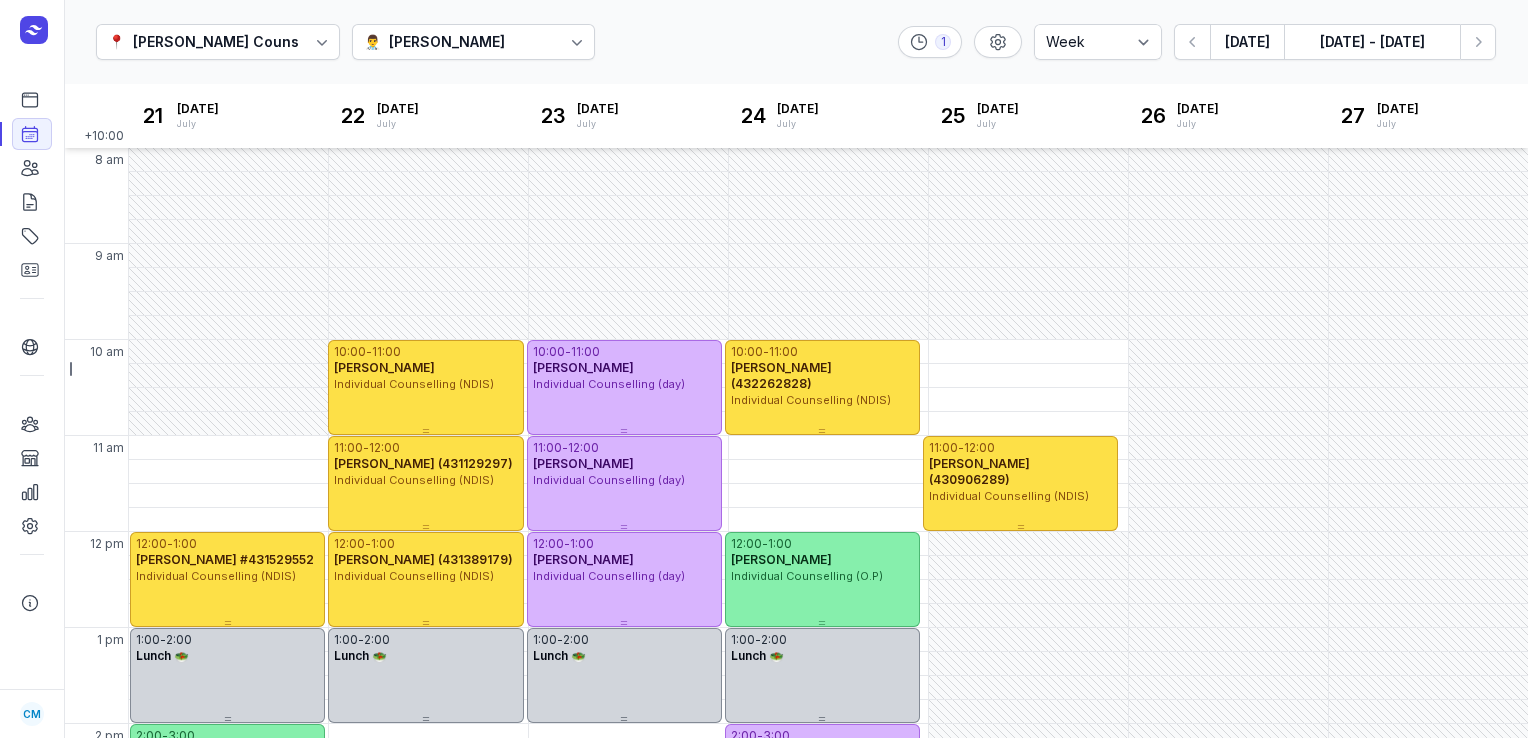 select on "week" 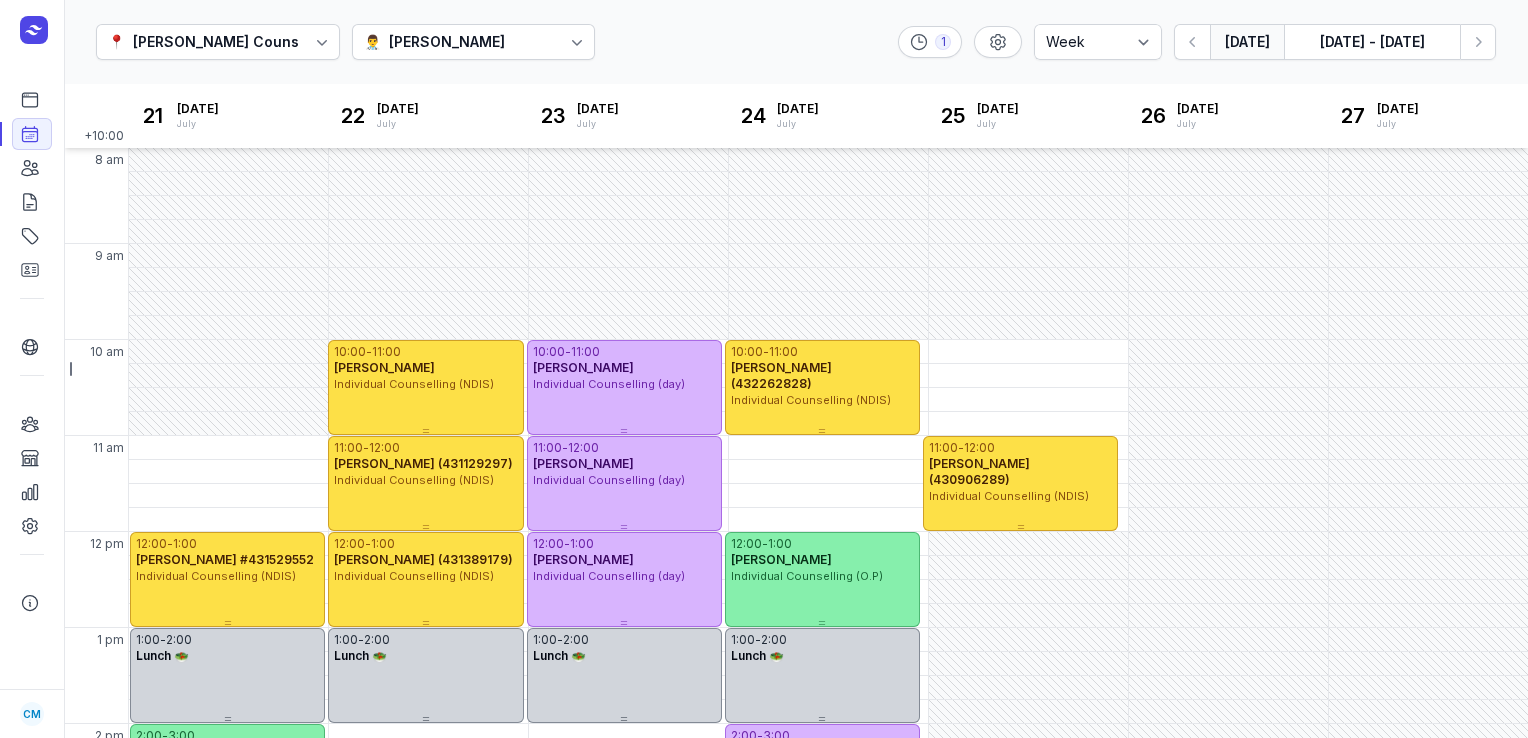 scroll, scrollTop: 0, scrollLeft: 0, axis: both 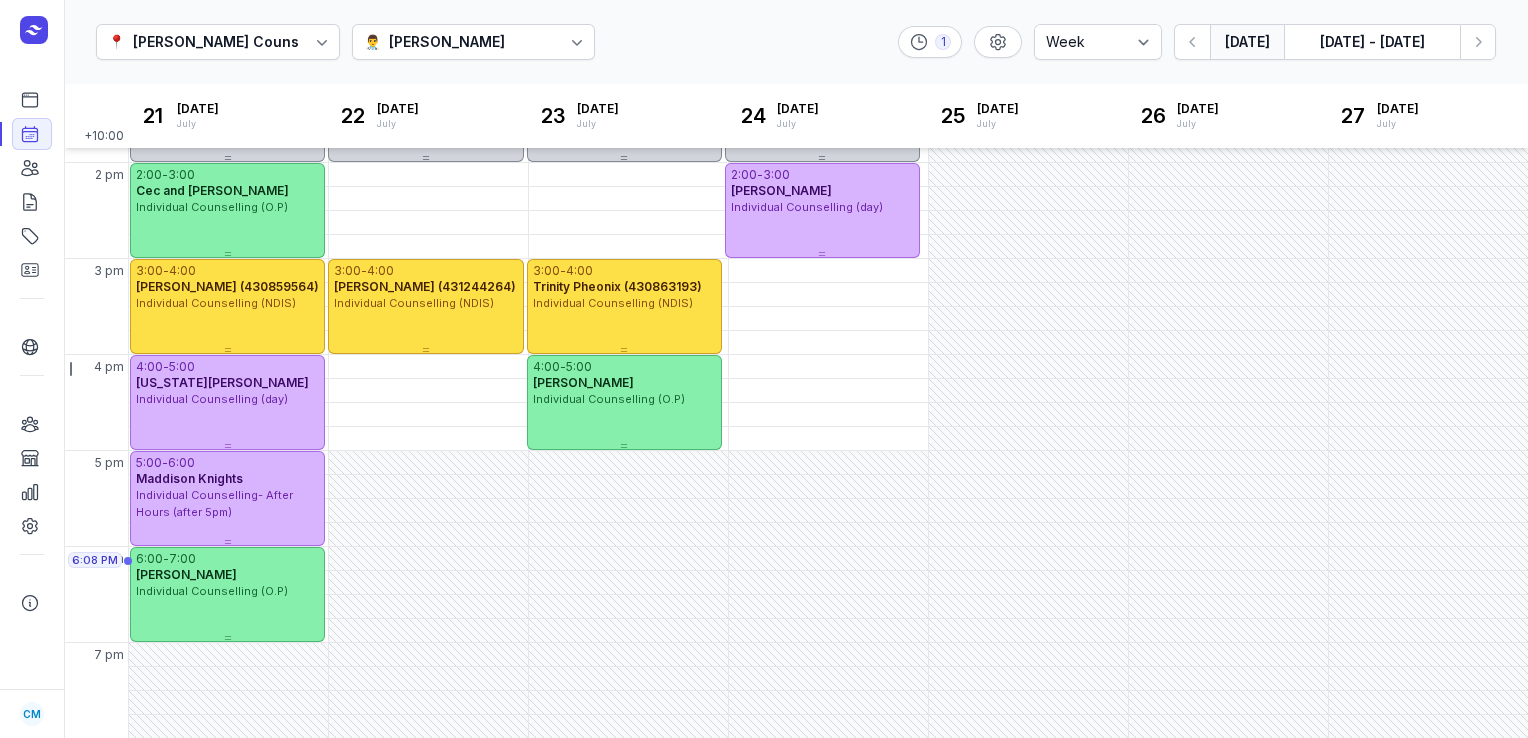 click on "[DATE]" at bounding box center [1247, 42] 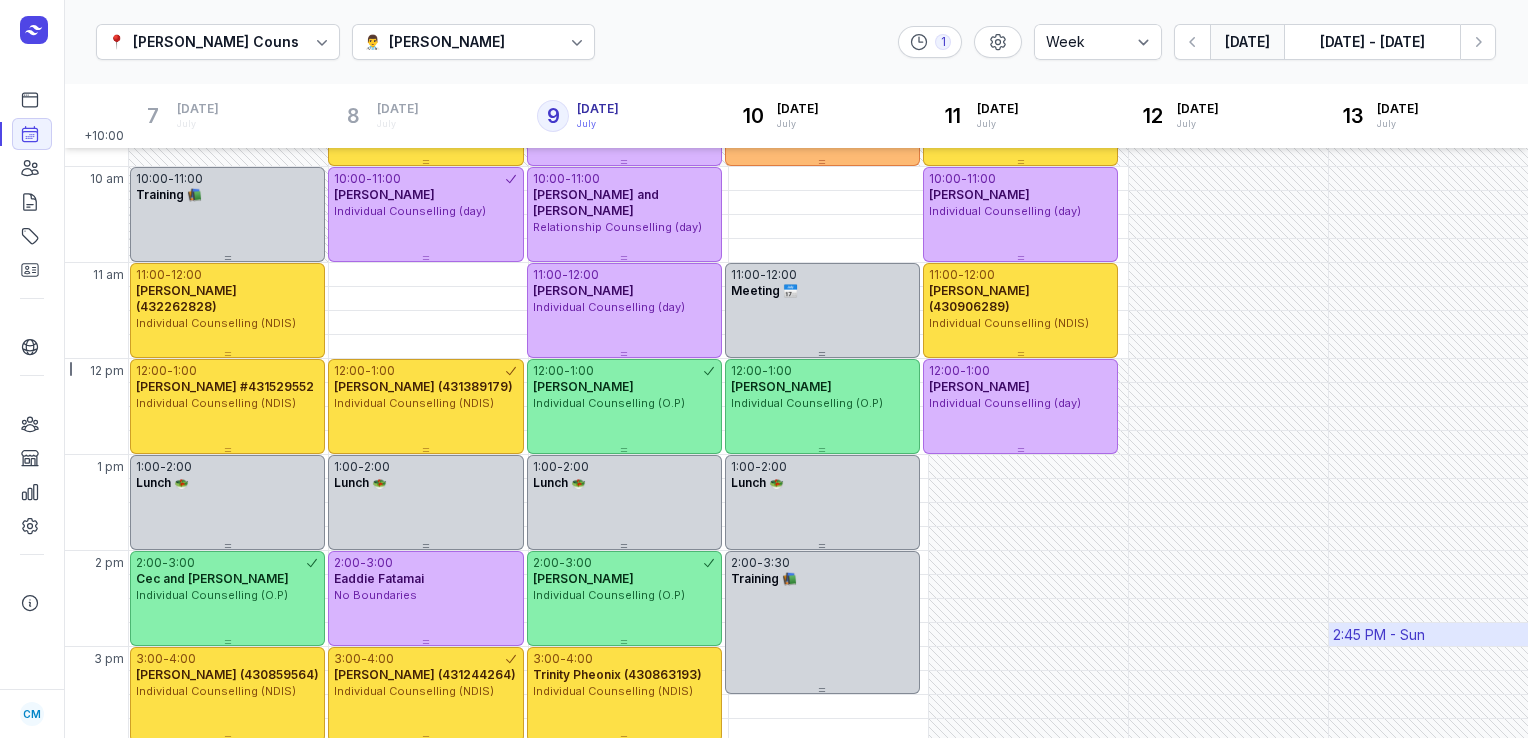 scroll, scrollTop: 148, scrollLeft: 0, axis: vertical 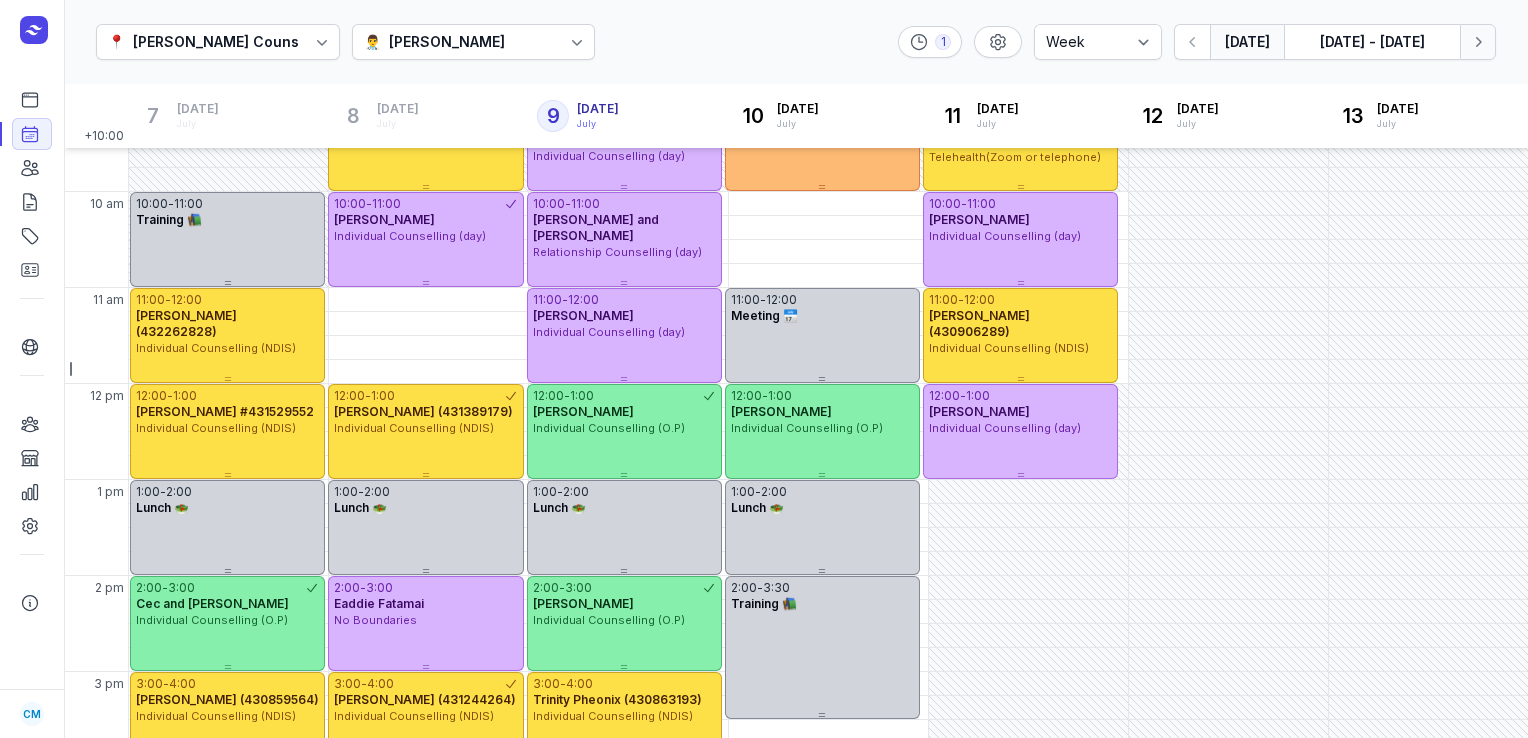 click 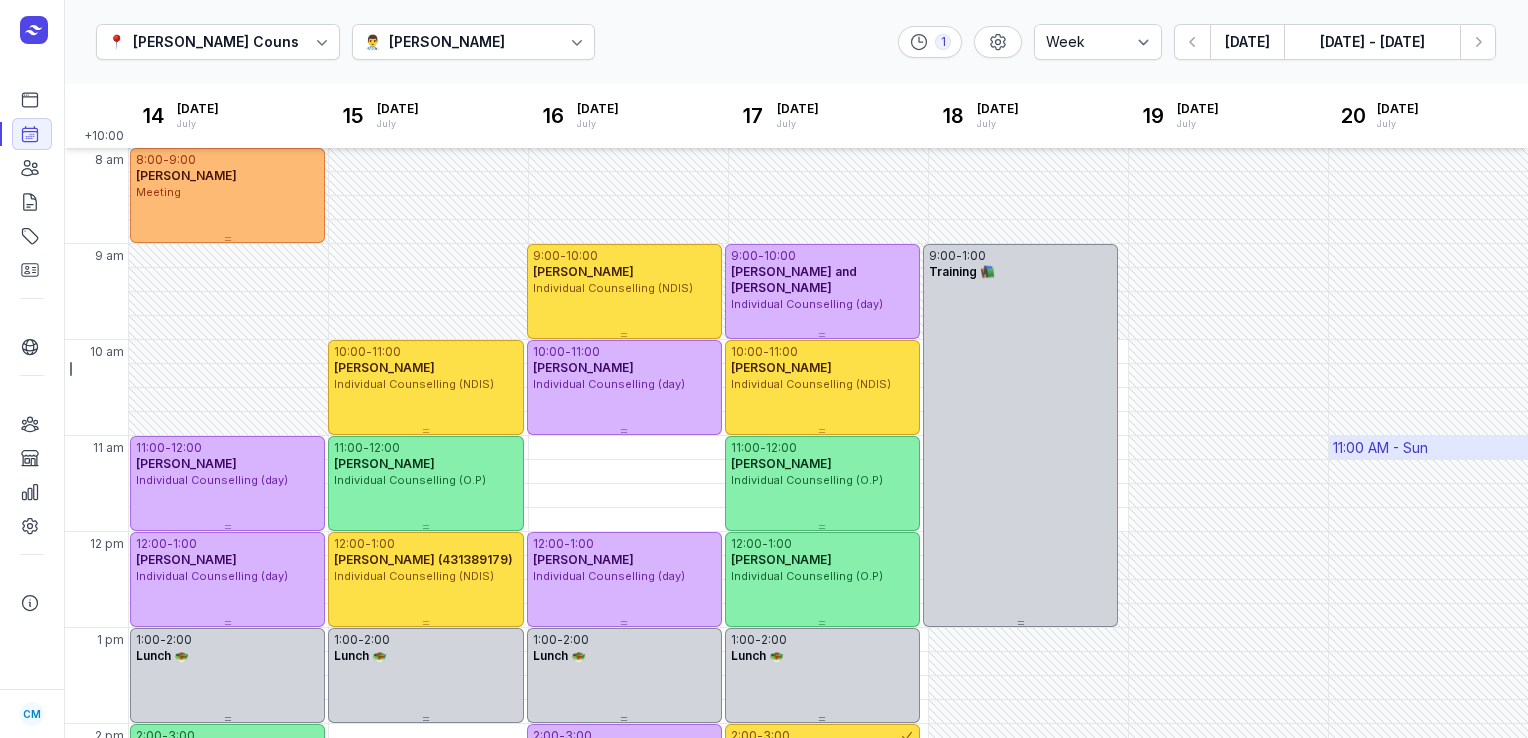 scroll, scrollTop: 0, scrollLeft: 0, axis: both 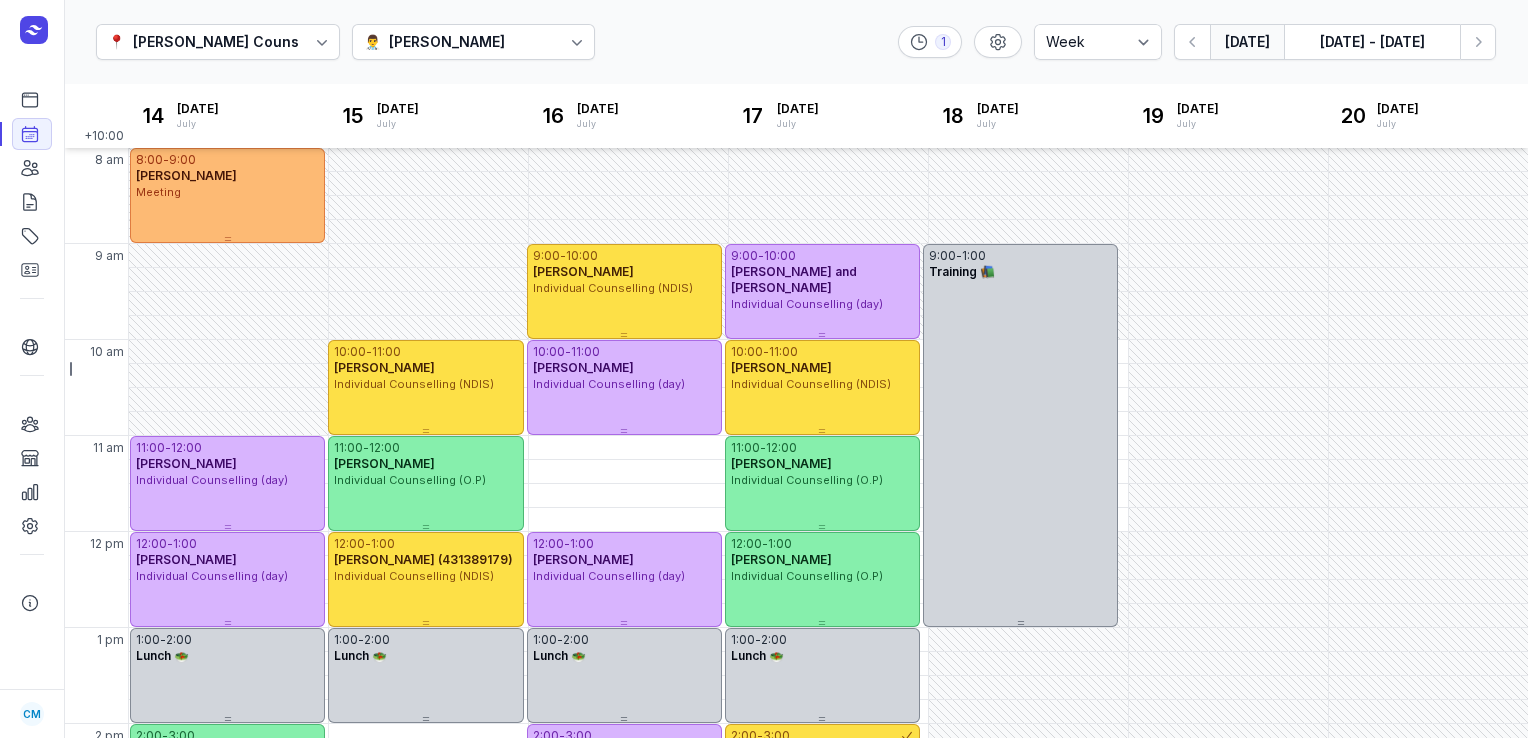 click on "[DATE]" at bounding box center [1247, 42] 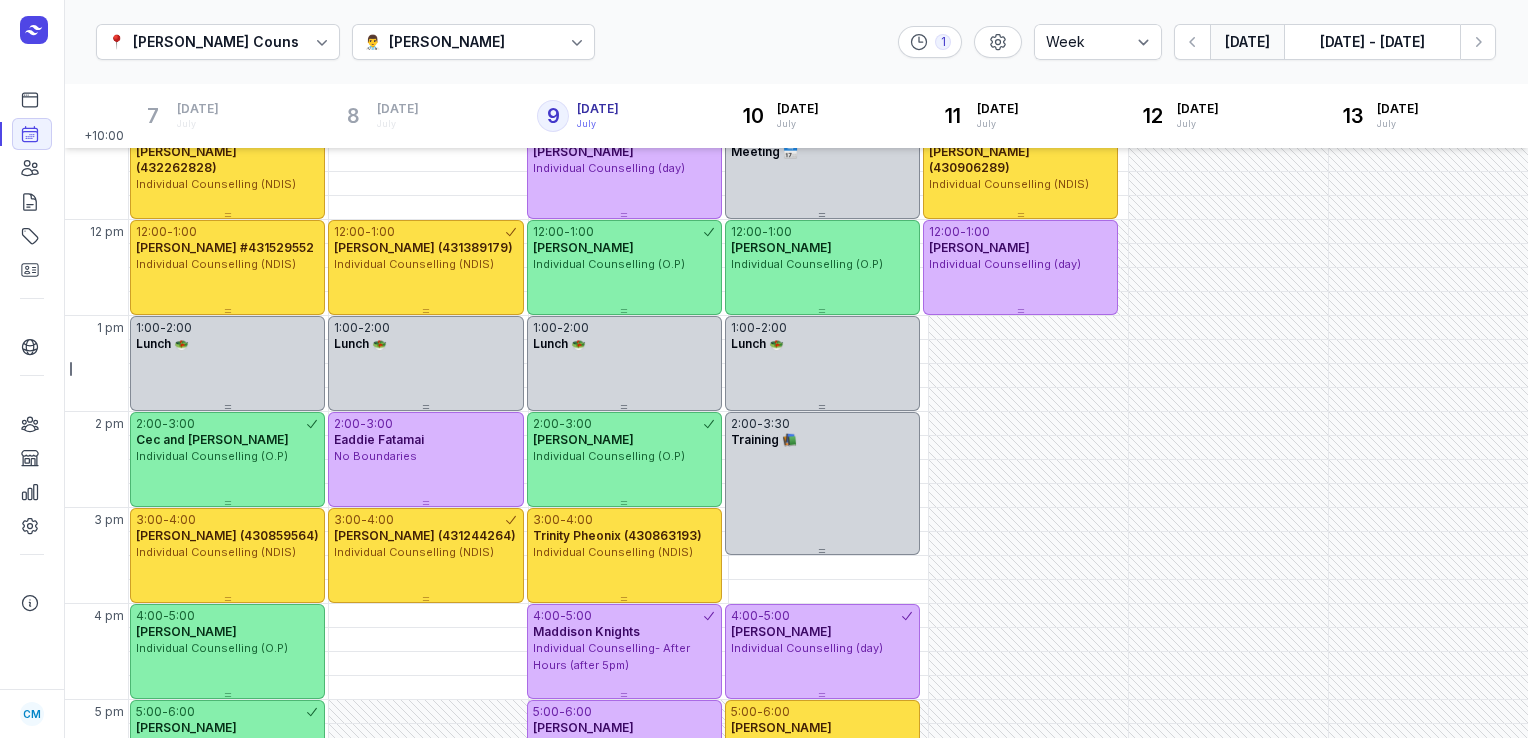 scroll, scrollTop: 336, scrollLeft: 0, axis: vertical 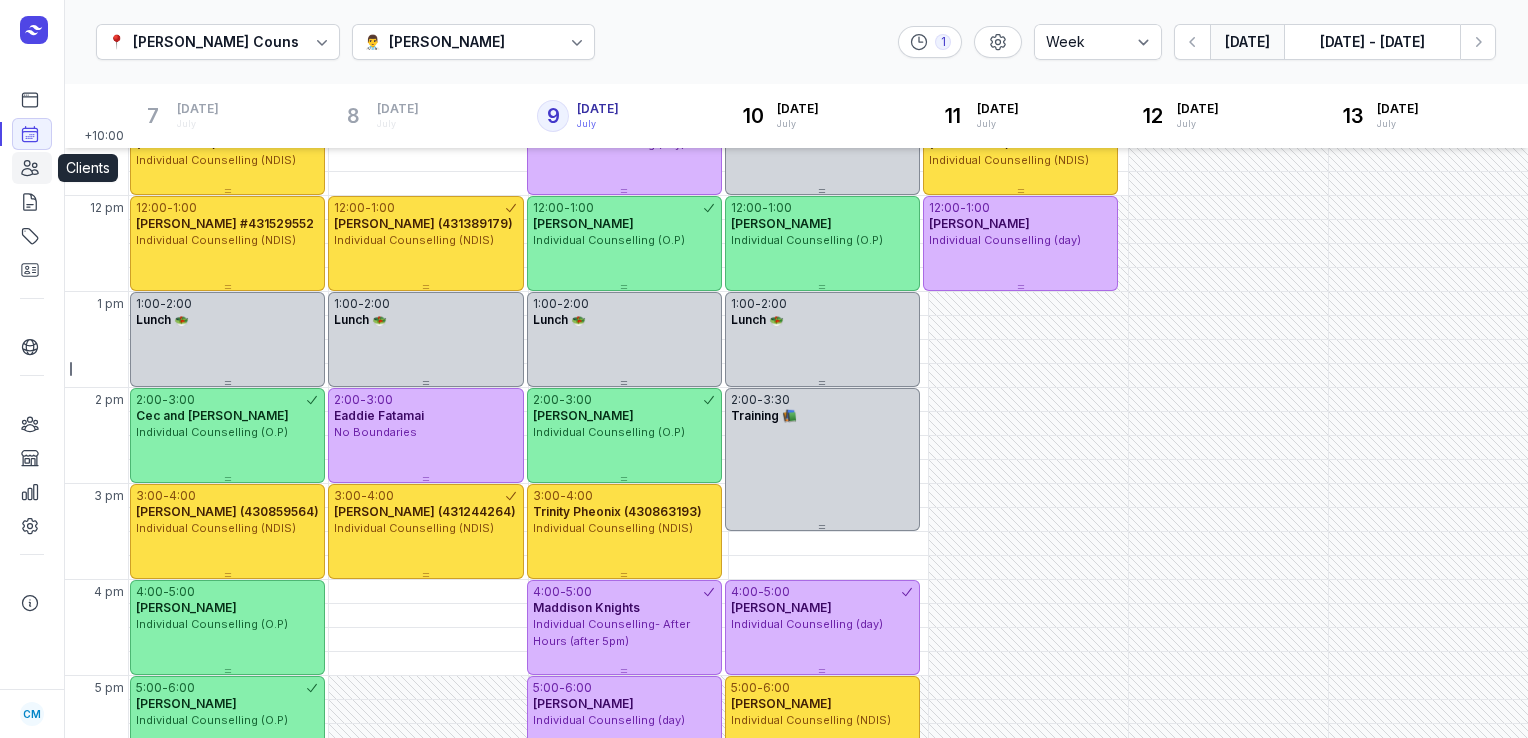 click on "Clients" 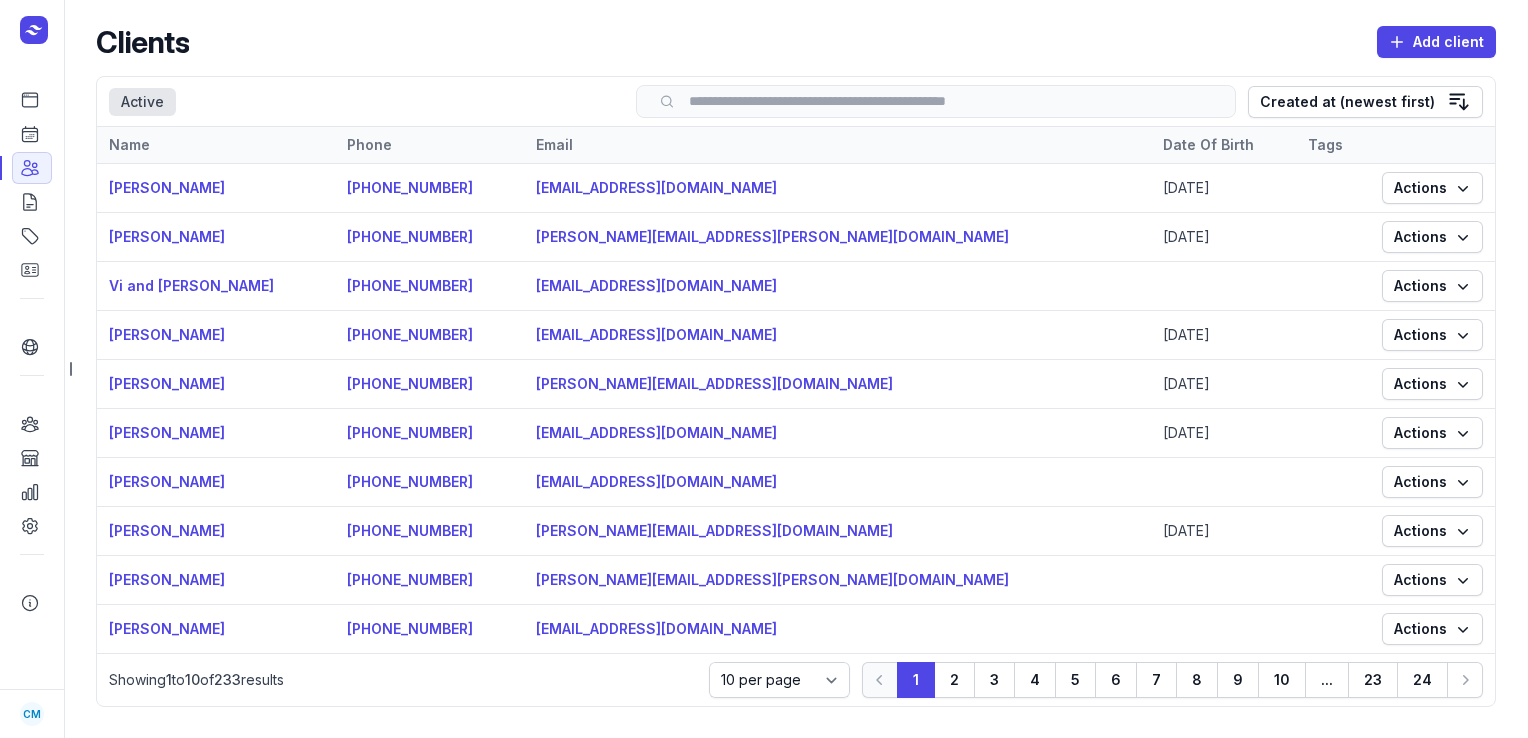 click at bounding box center (936, 101) 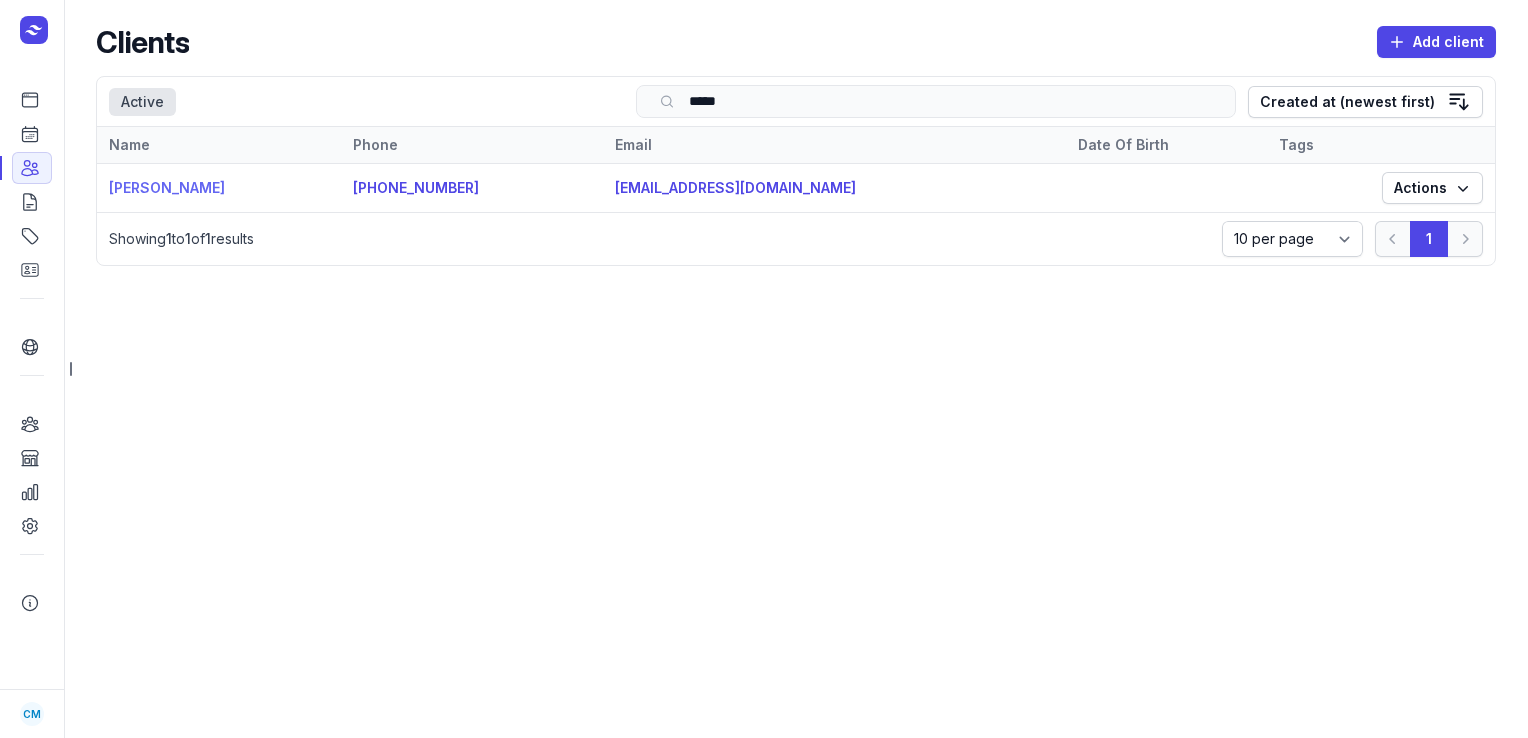 type on "*****" 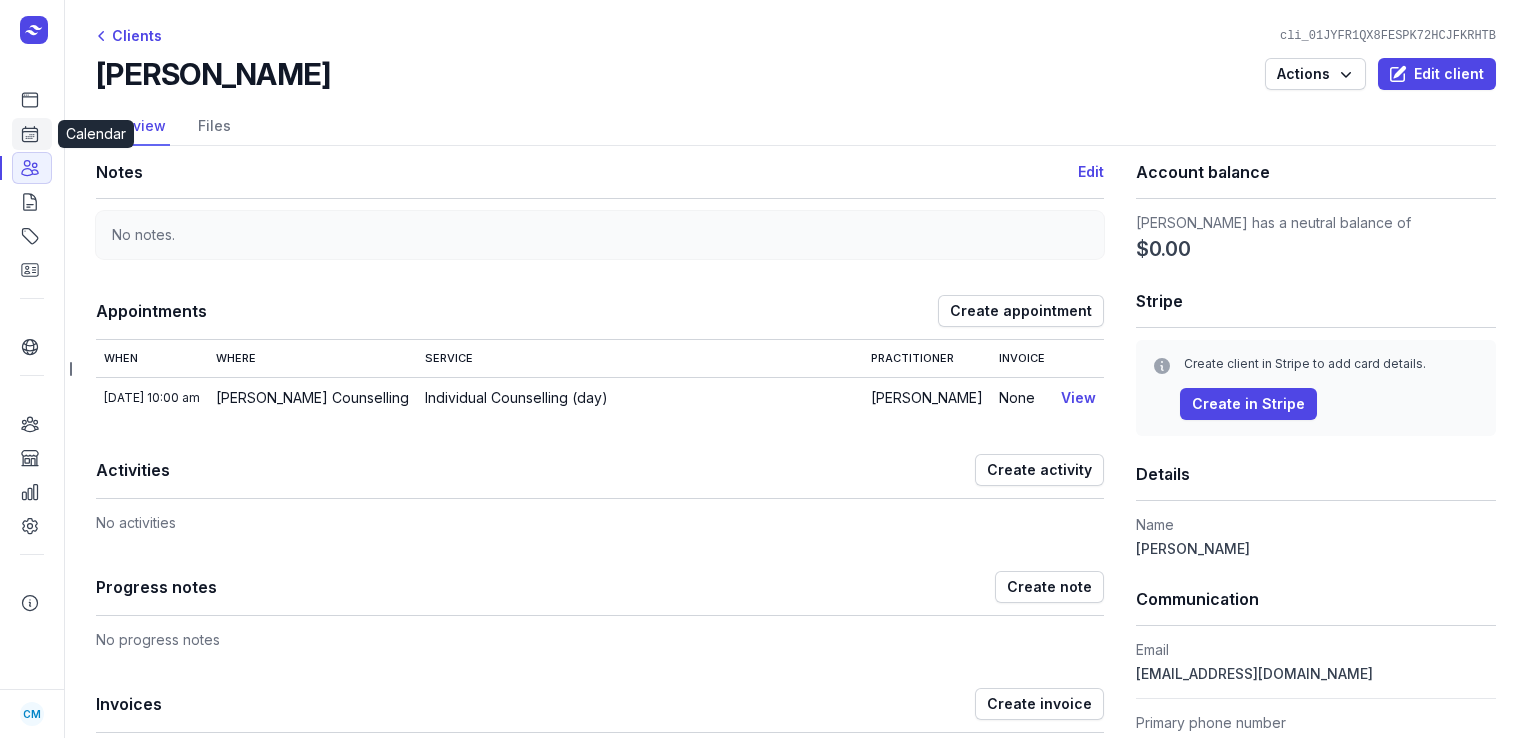 click 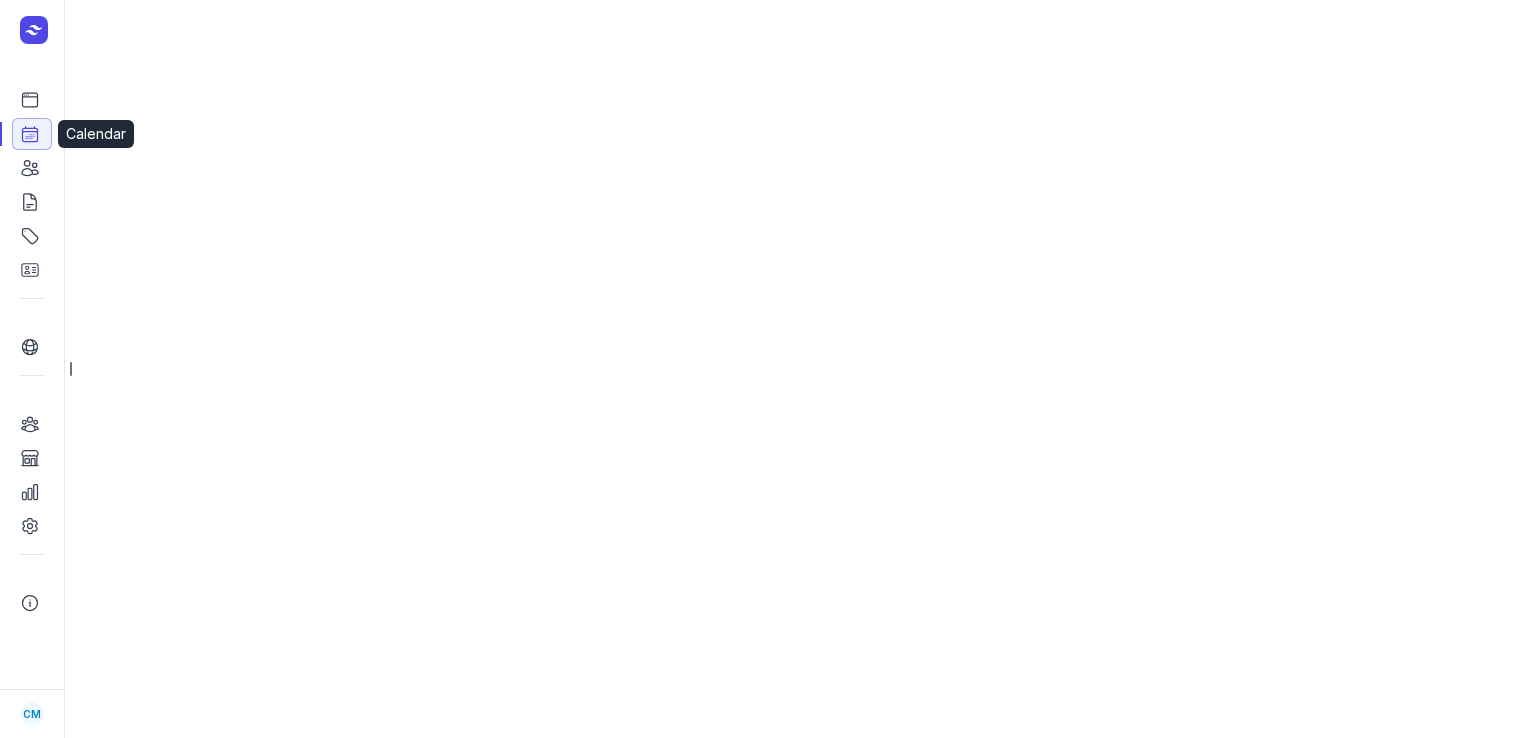 select on "week" 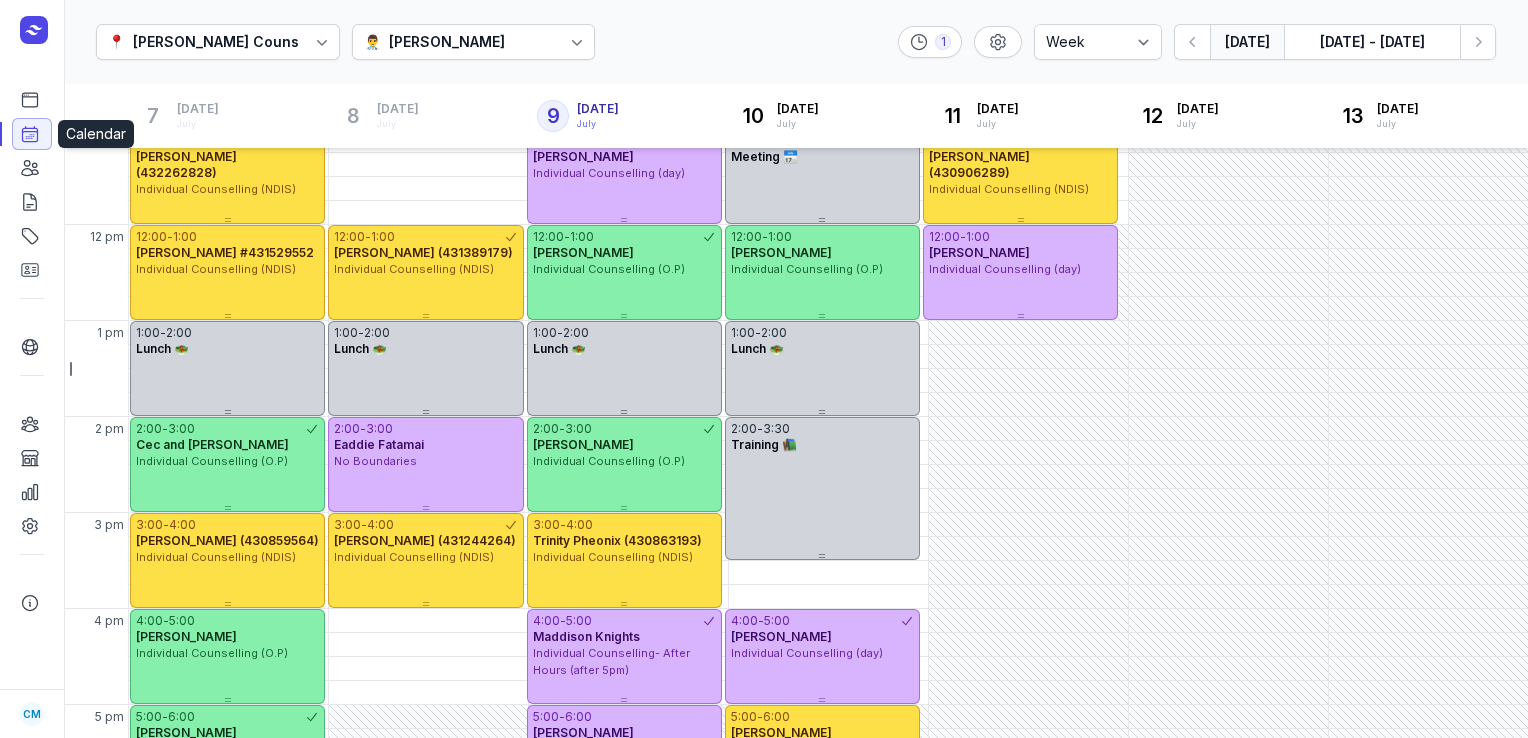 scroll, scrollTop: 561, scrollLeft: 0, axis: vertical 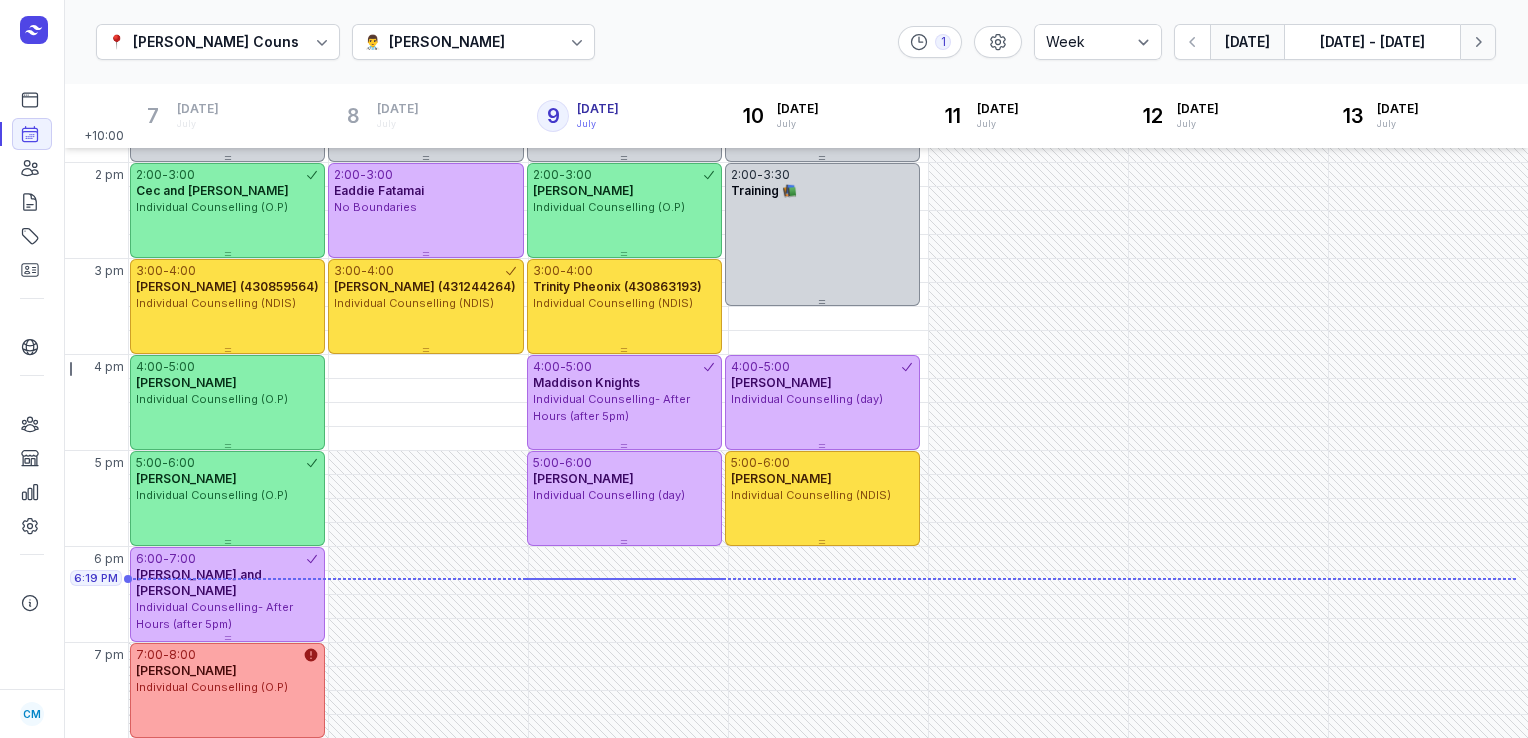 click 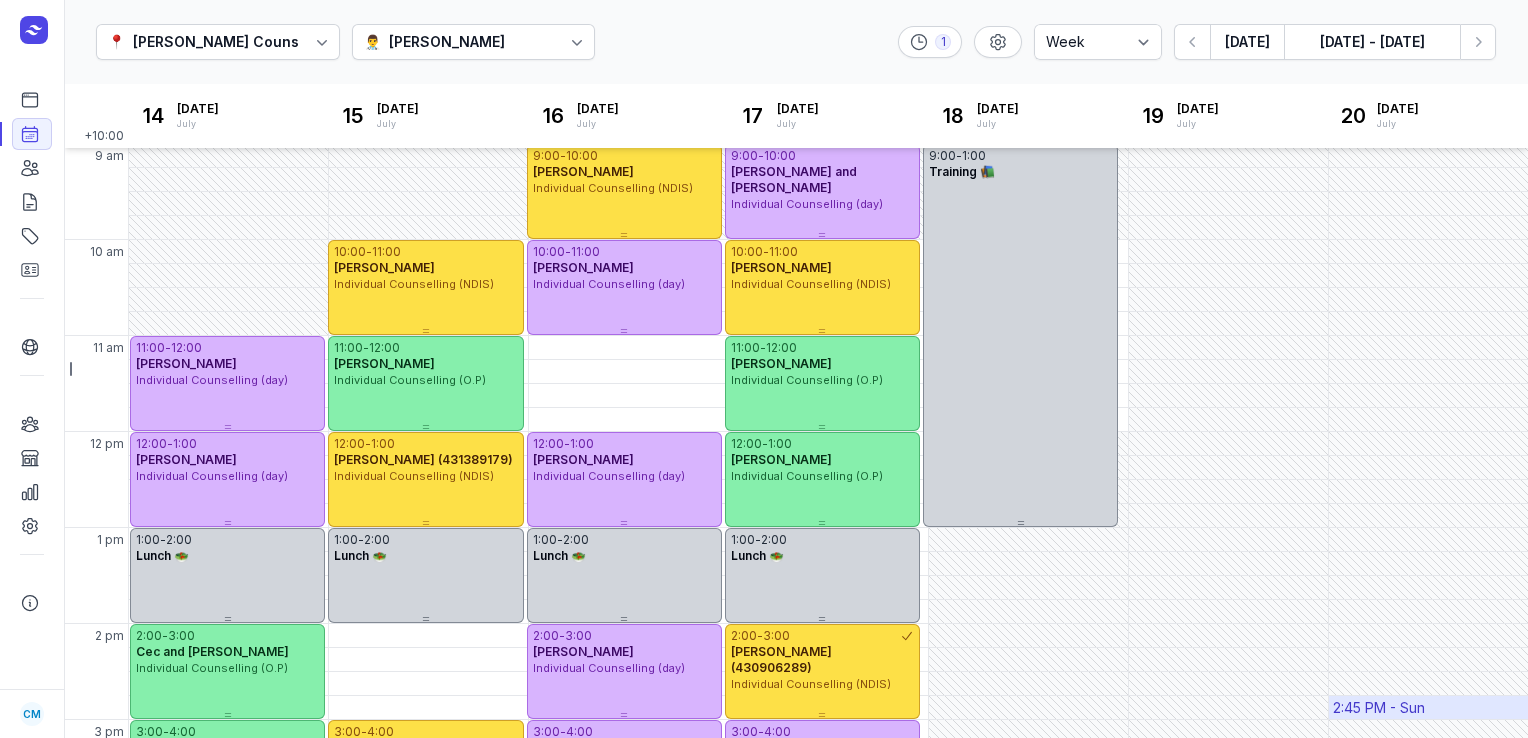 scroll, scrollTop: 96, scrollLeft: 0, axis: vertical 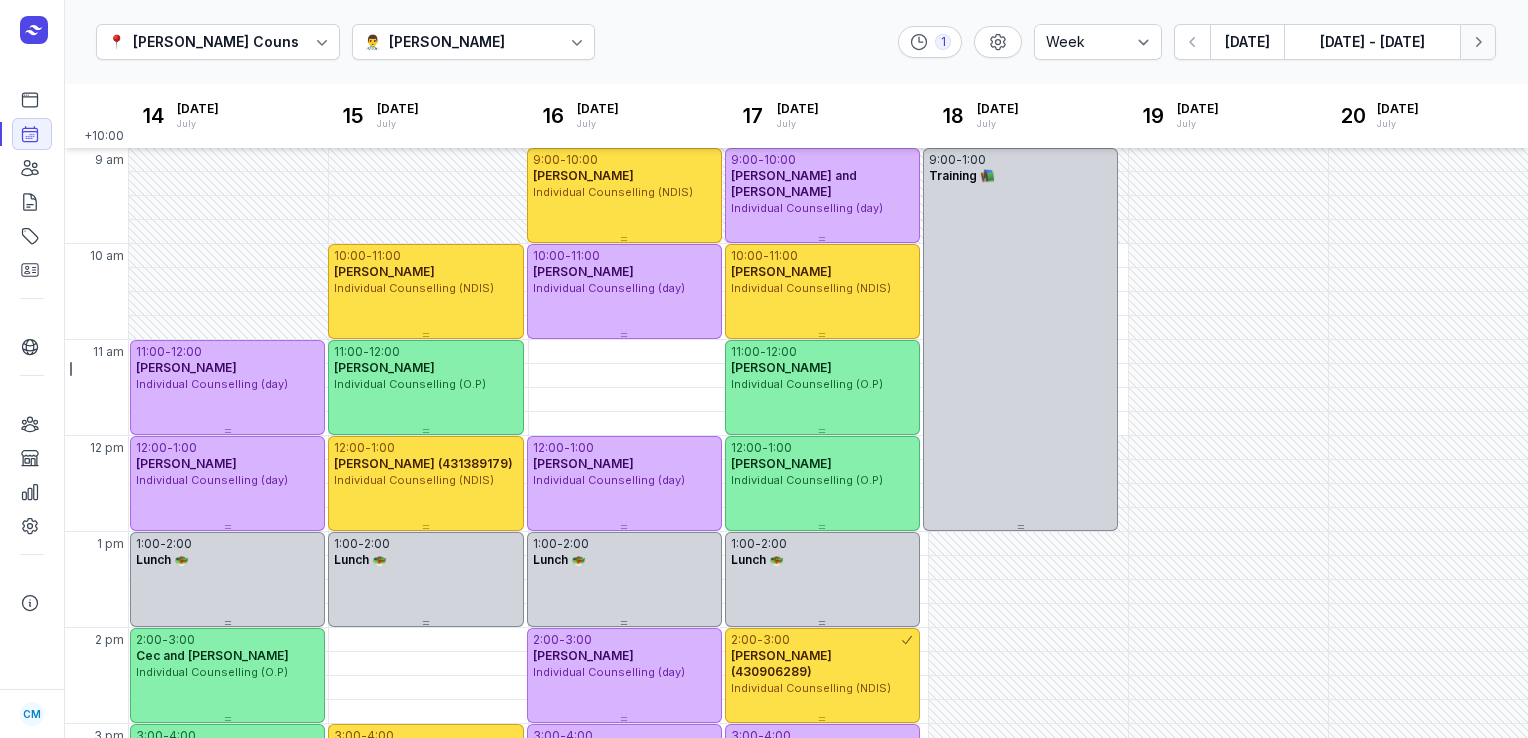 click 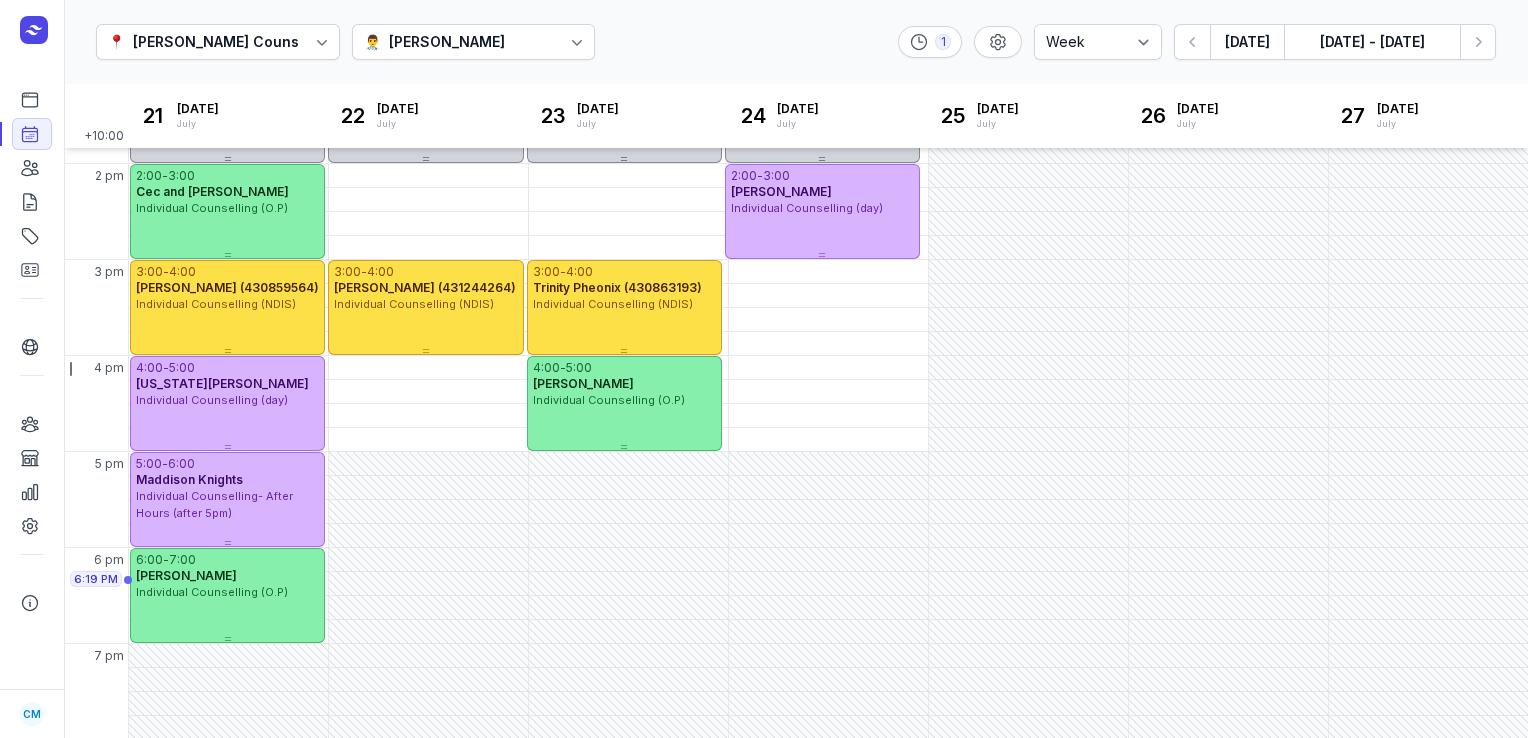 scroll, scrollTop: 560, scrollLeft: 0, axis: vertical 